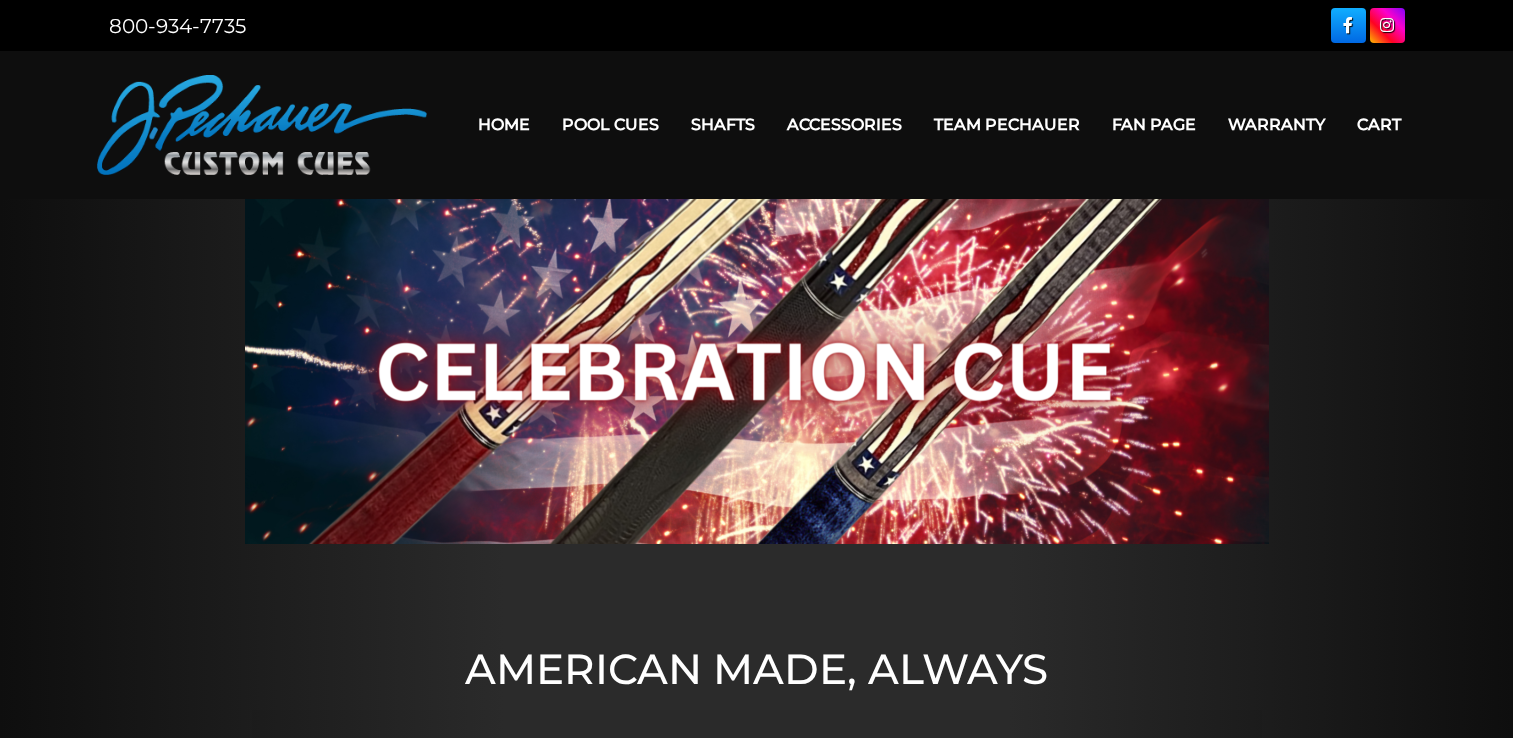 scroll, scrollTop: 0, scrollLeft: 0, axis: both 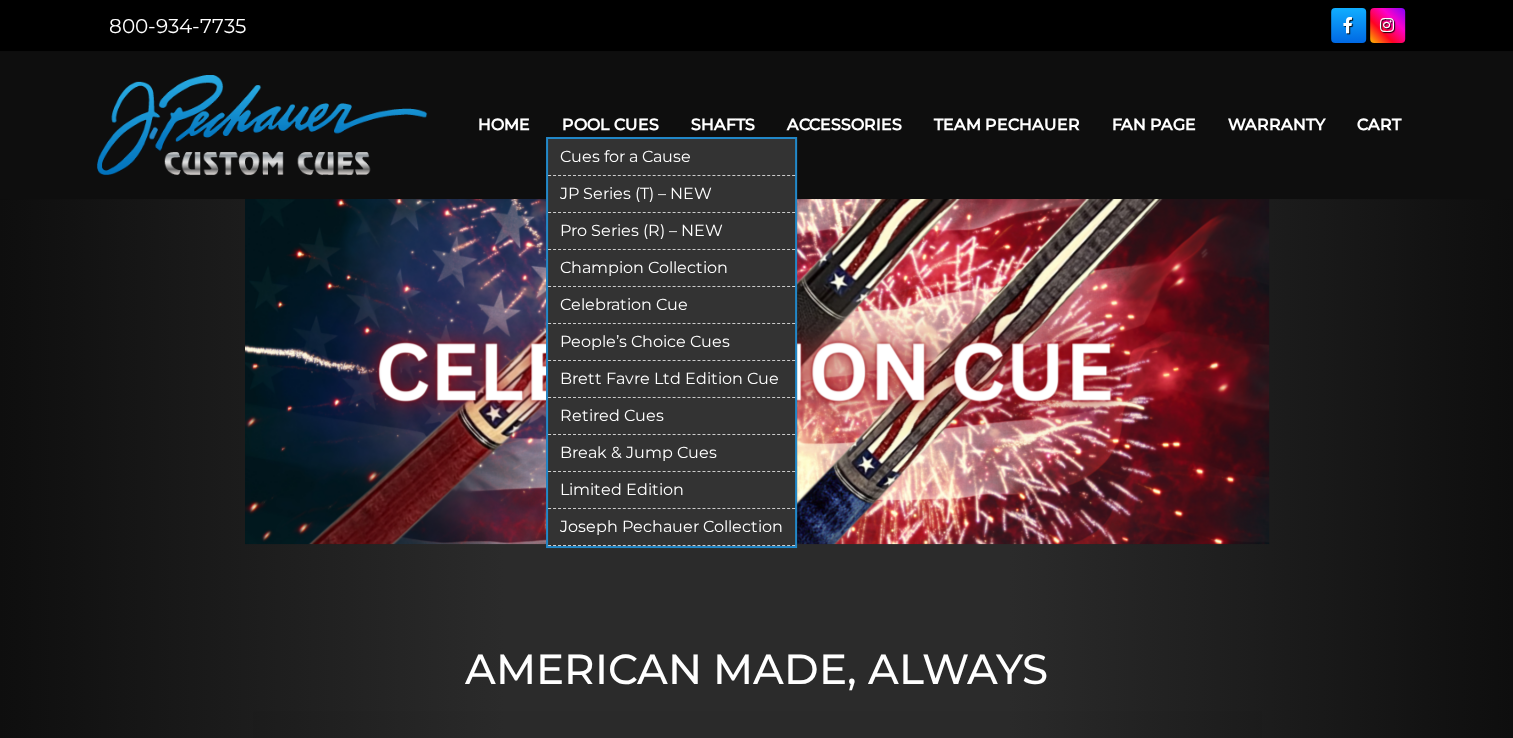 click on "Limited Edition" at bounding box center (671, 490) 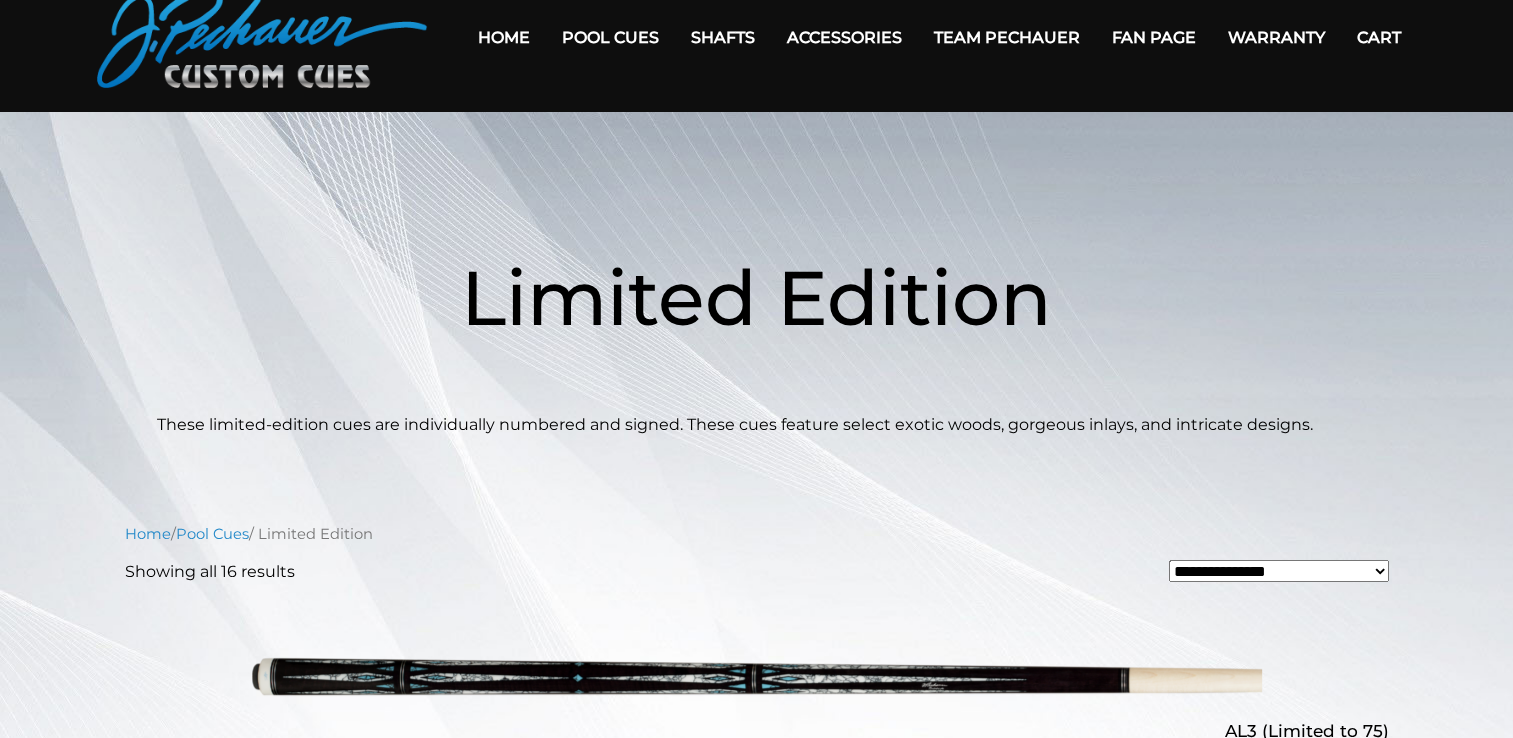 scroll, scrollTop: 0, scrollLeft: 0, axis: both 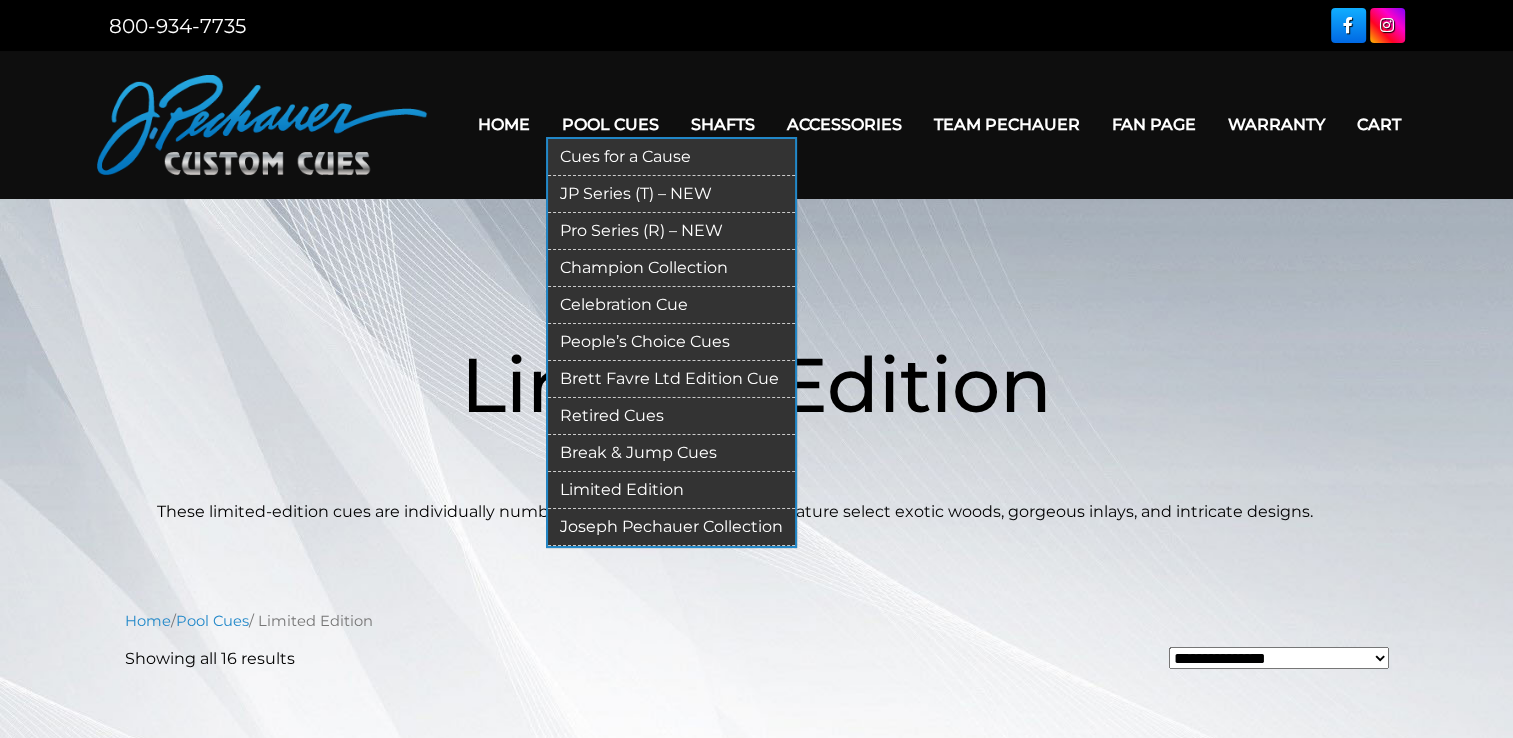 click on "Cues for a Cause" at bounding box center (671, 157) 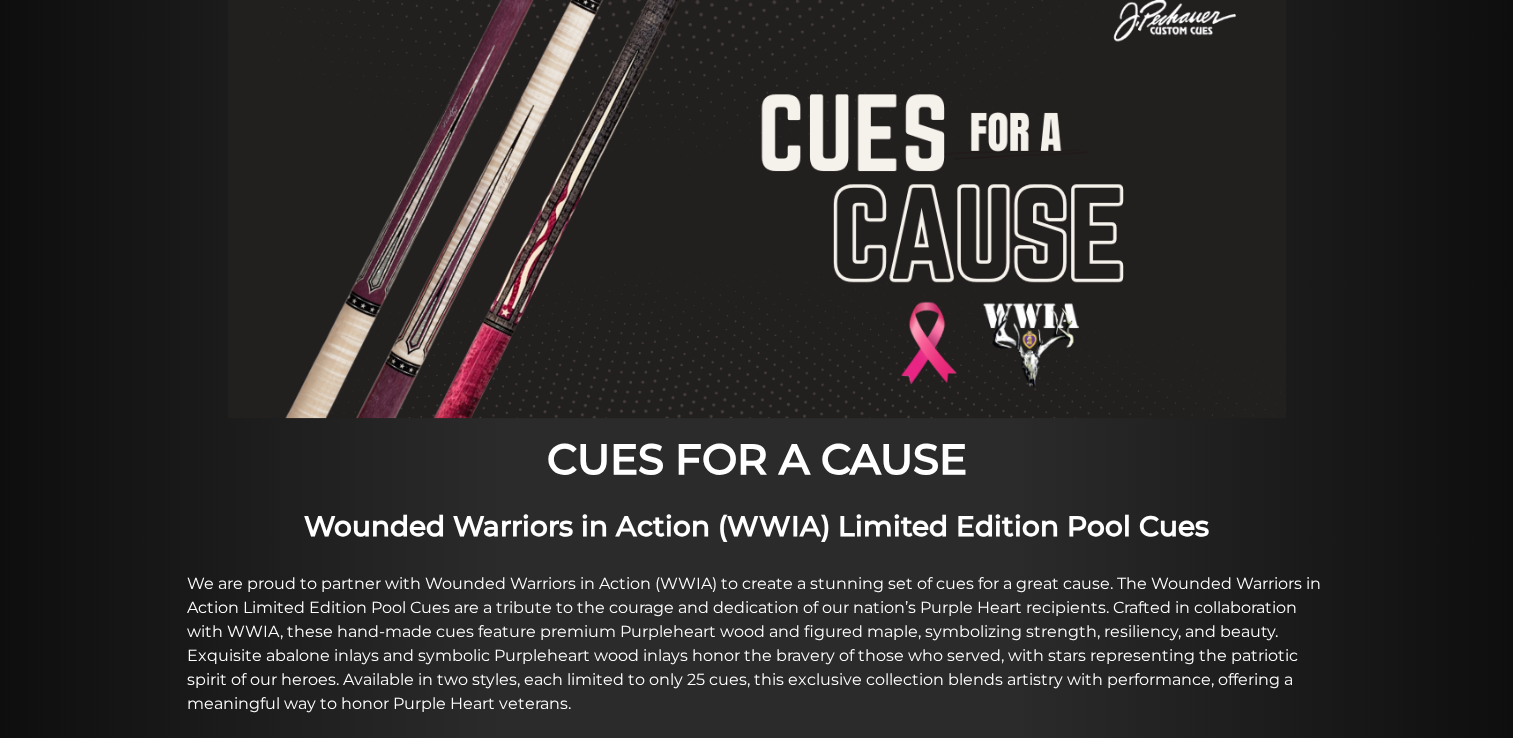 scroll, scrollTop: 0, scrollLeft: 0, axis: both 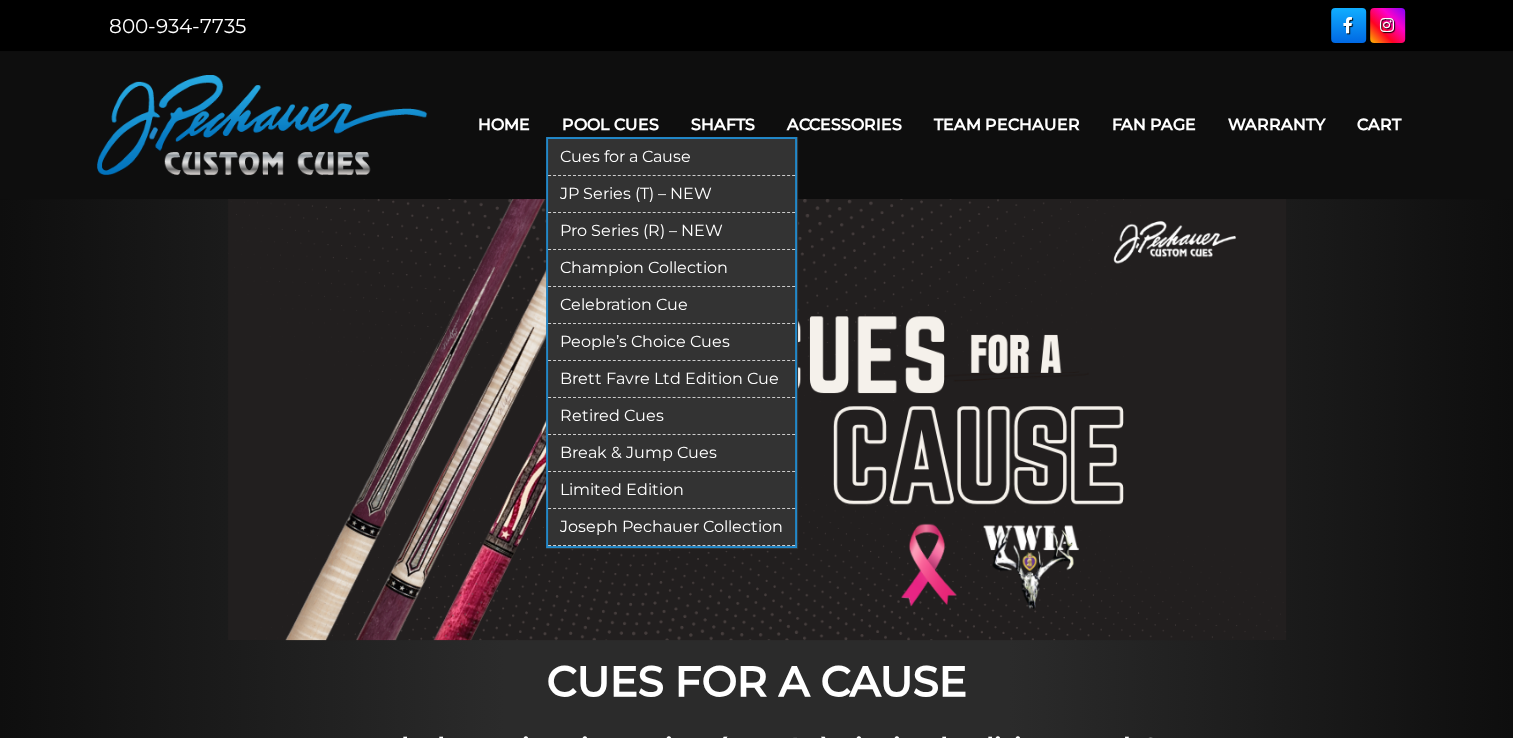 click on "JP Series (T) – NEW" at bounding box center (671, 194) 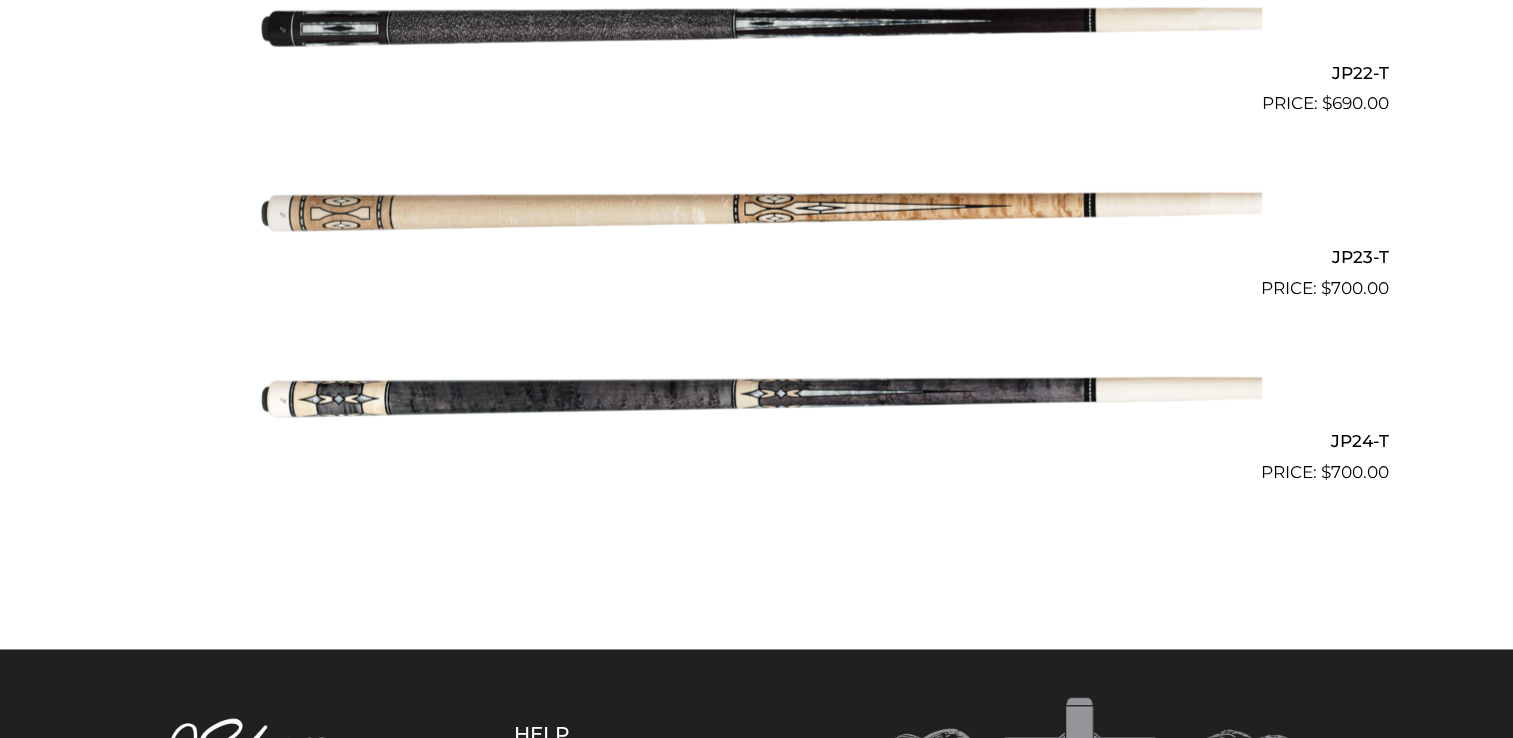 scroll, scrollTop: 4586, scrollLeft: 0, axis: vertical 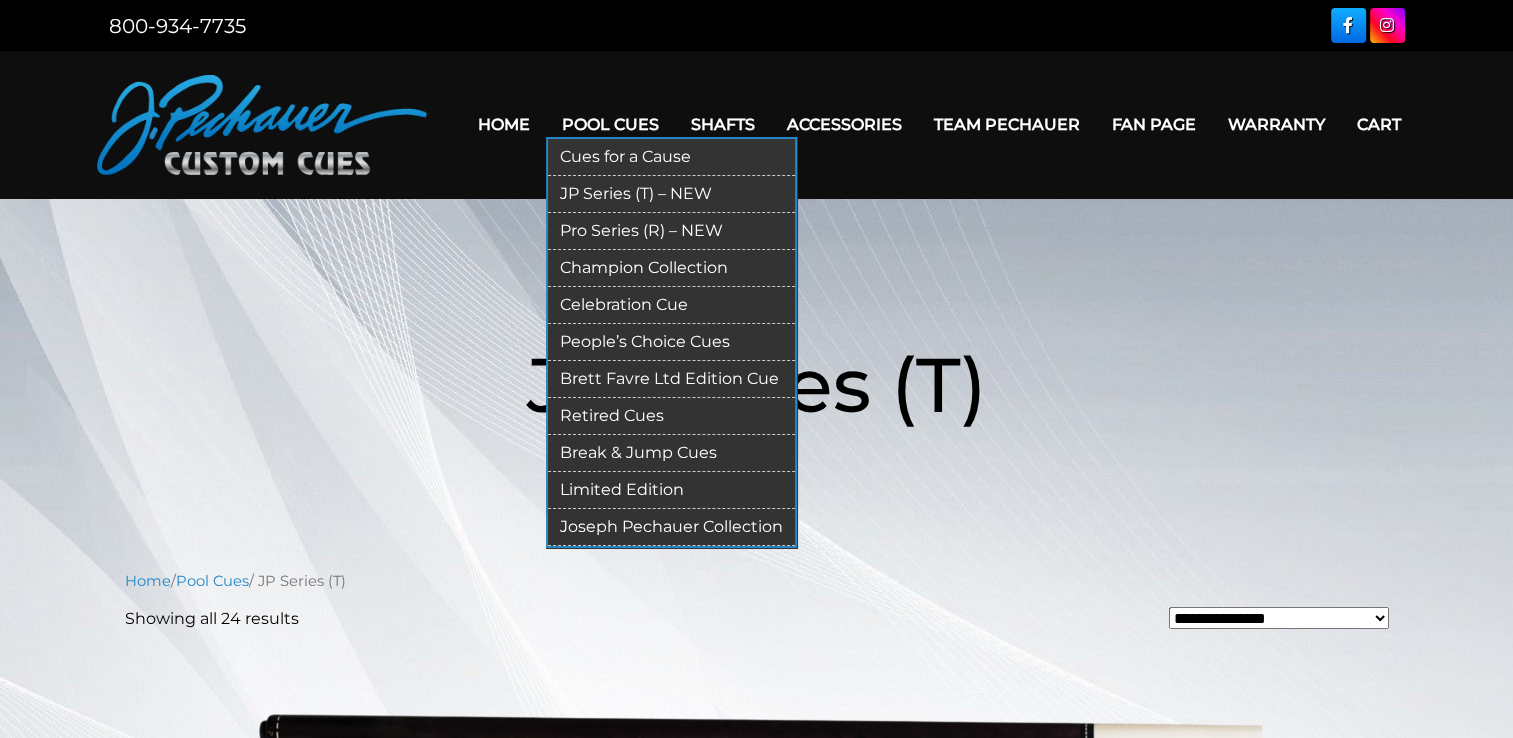 click on "Pro Series (R) – NEW" at bounding box center [671, 231] 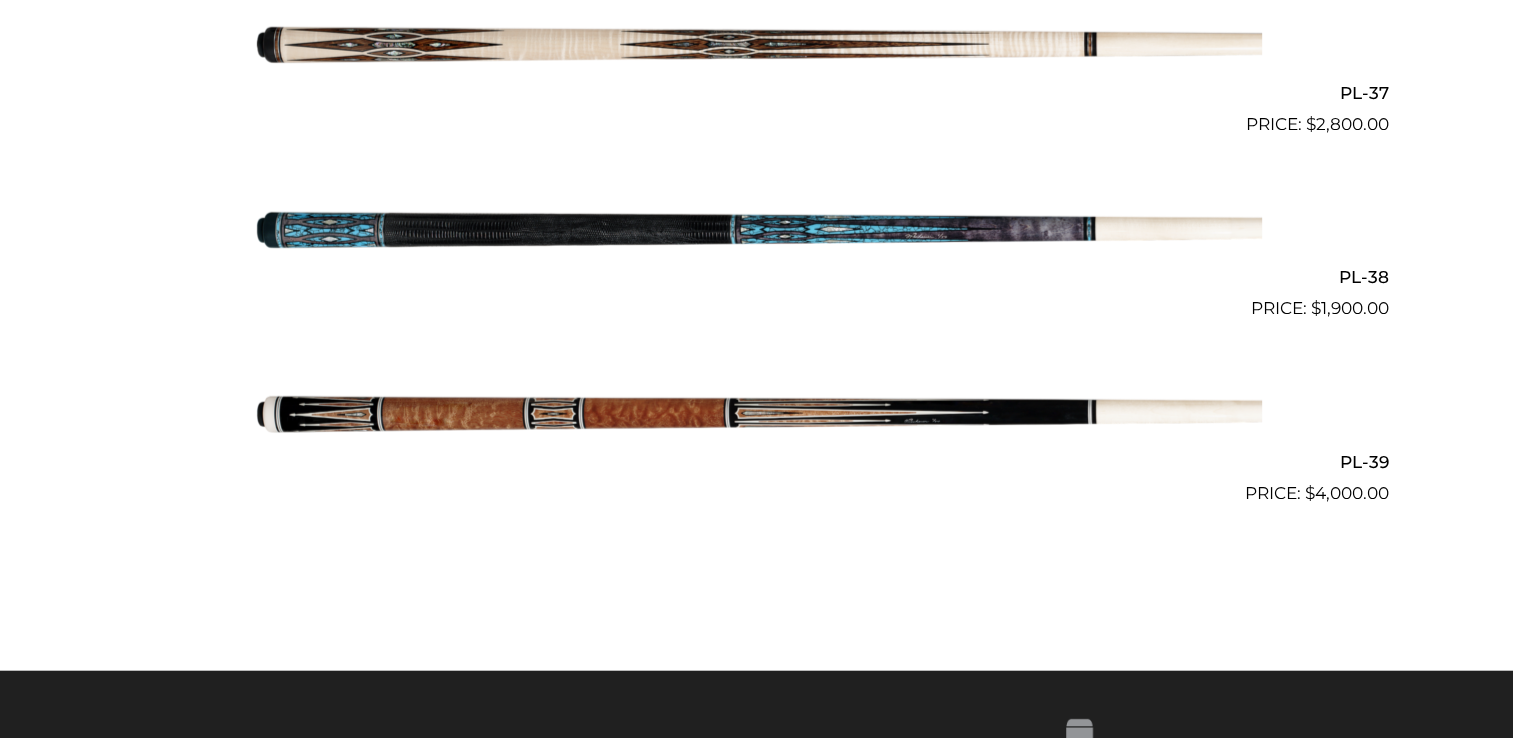 scroll, scrollTop: 5732, scrollLeft: 0, axis: vertical 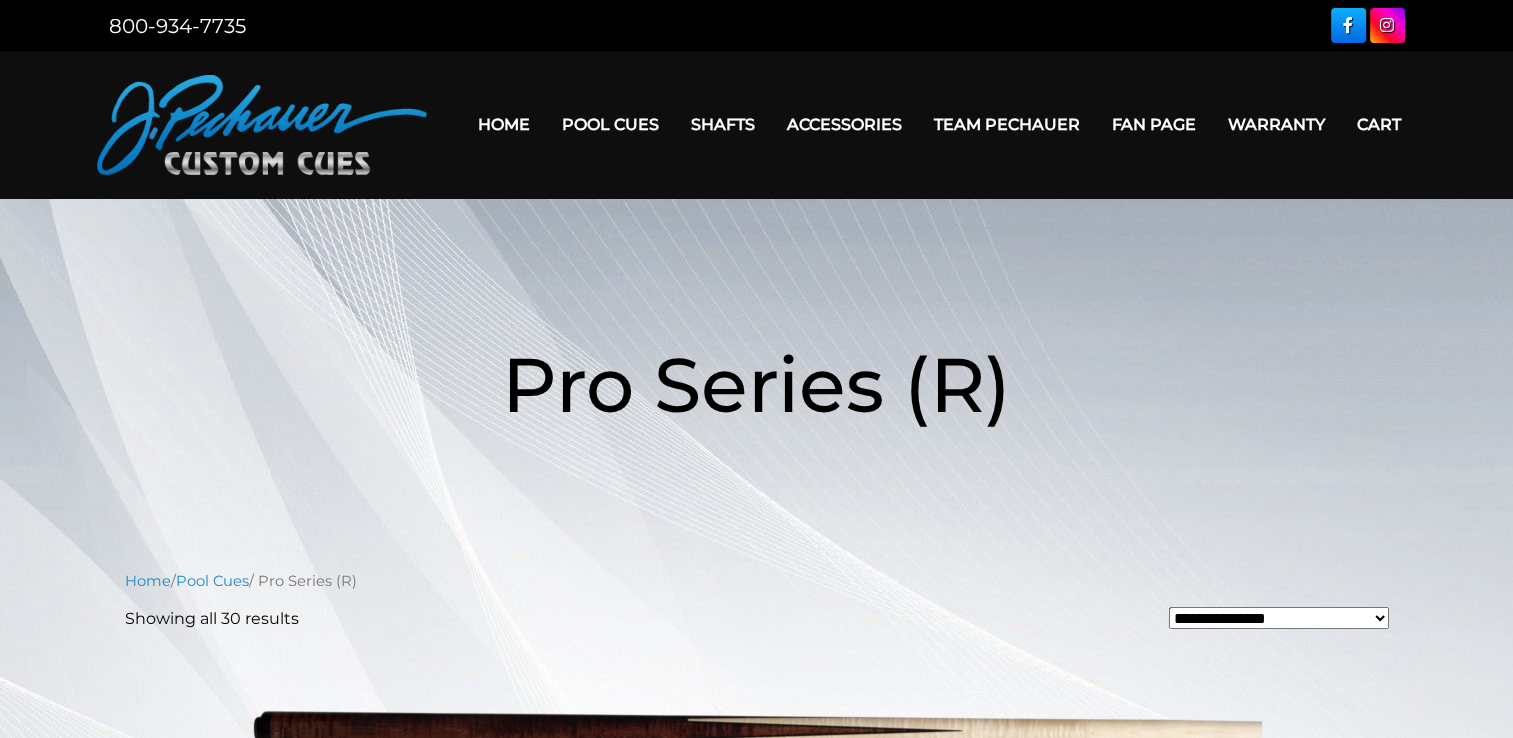 click on "Team Pechauer" at bounding box center (1007, 124) 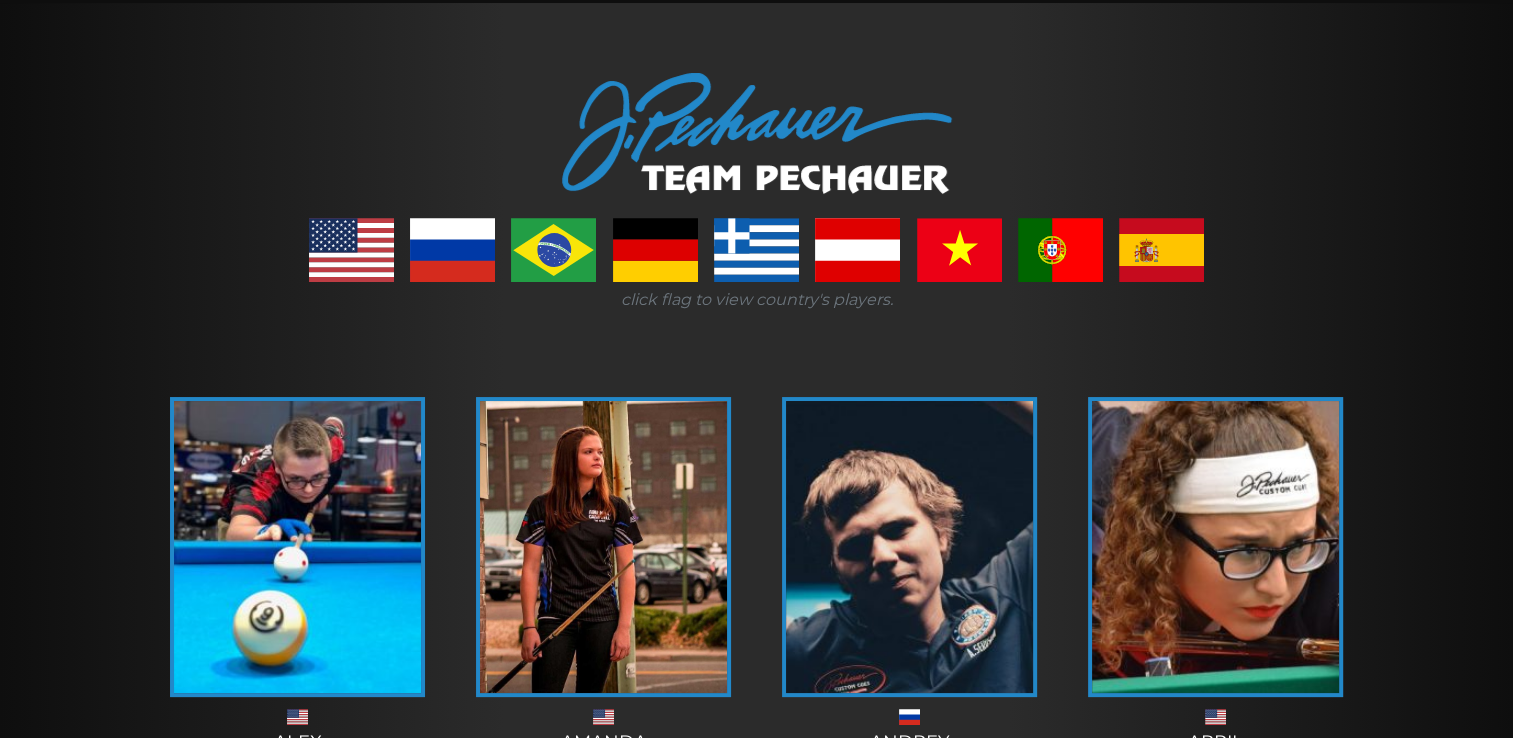 scroll, scrollTop: 201, scrollLeft: 0, axis: vertical 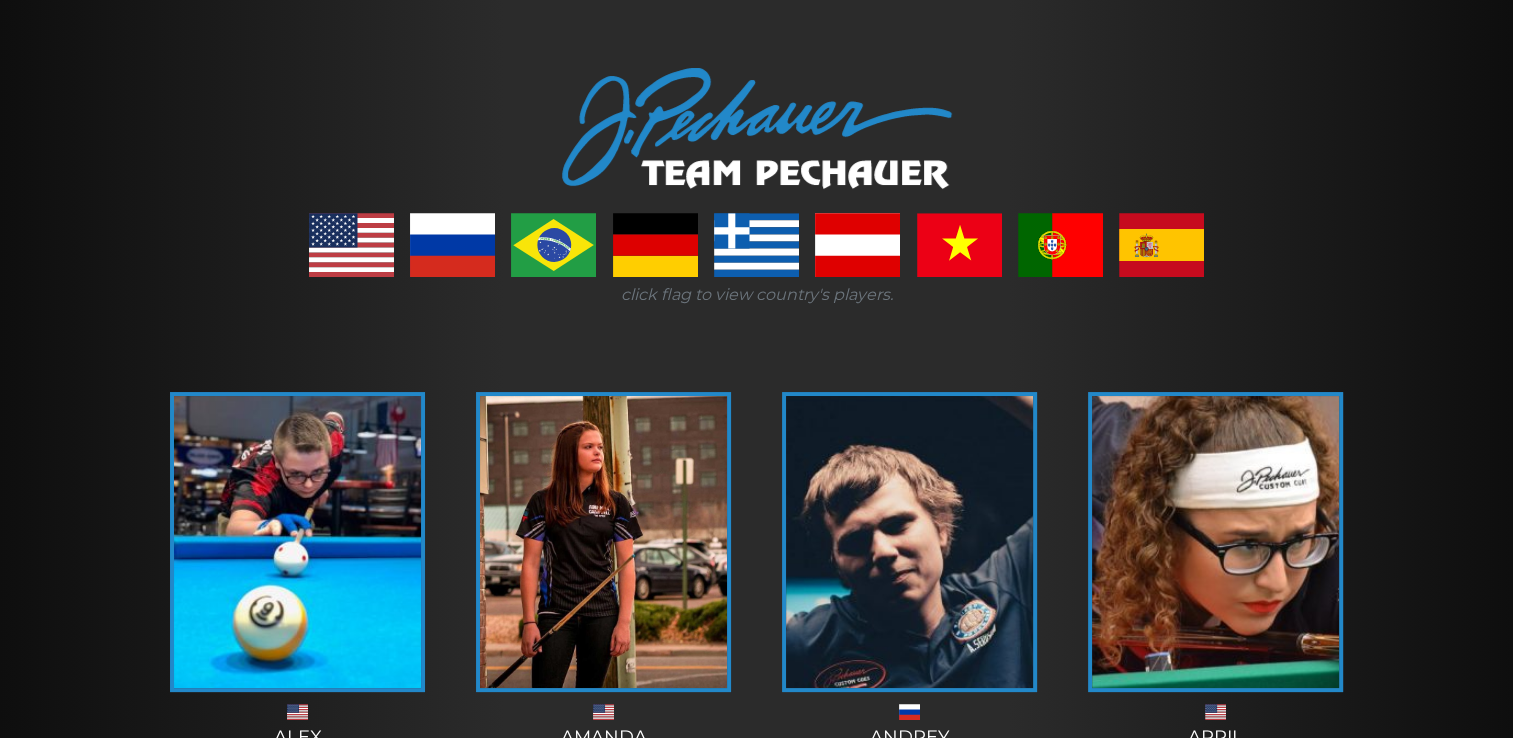 click at bounding box center [1161, 245] 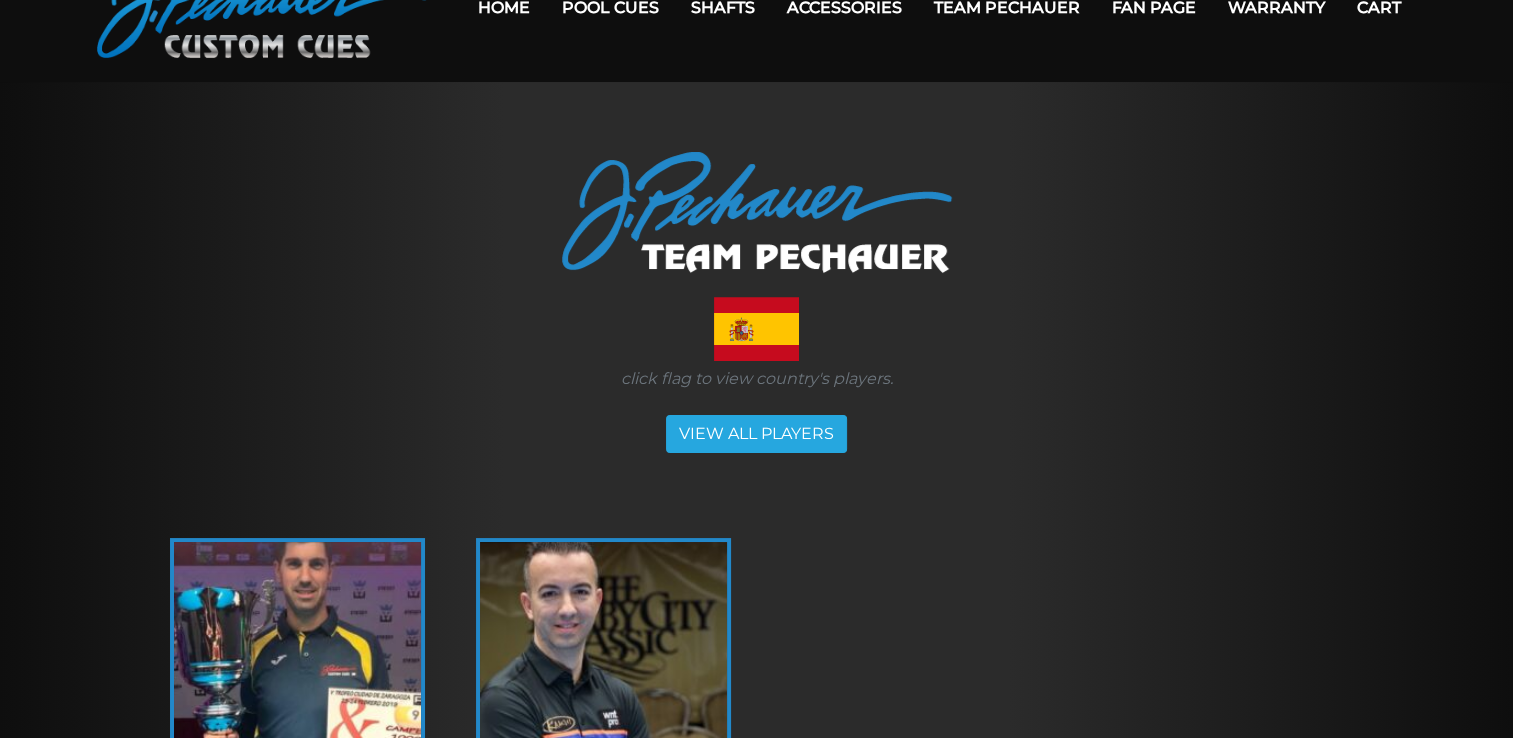 scroll, scrollTop: 108, scrollLeft: 0, axis: vertical 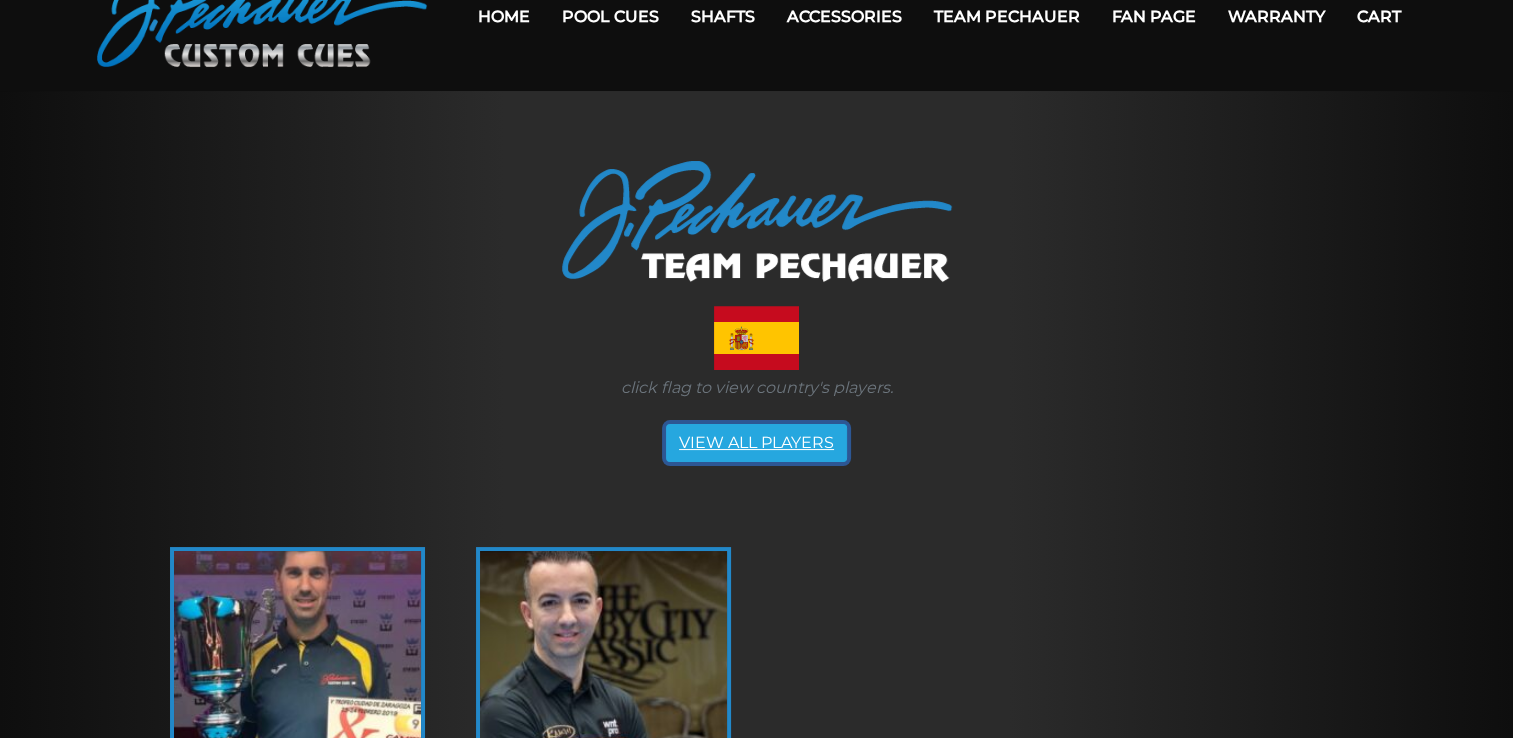click on "VIEW ALL PLAYERS" at bounding box center [756, 443] 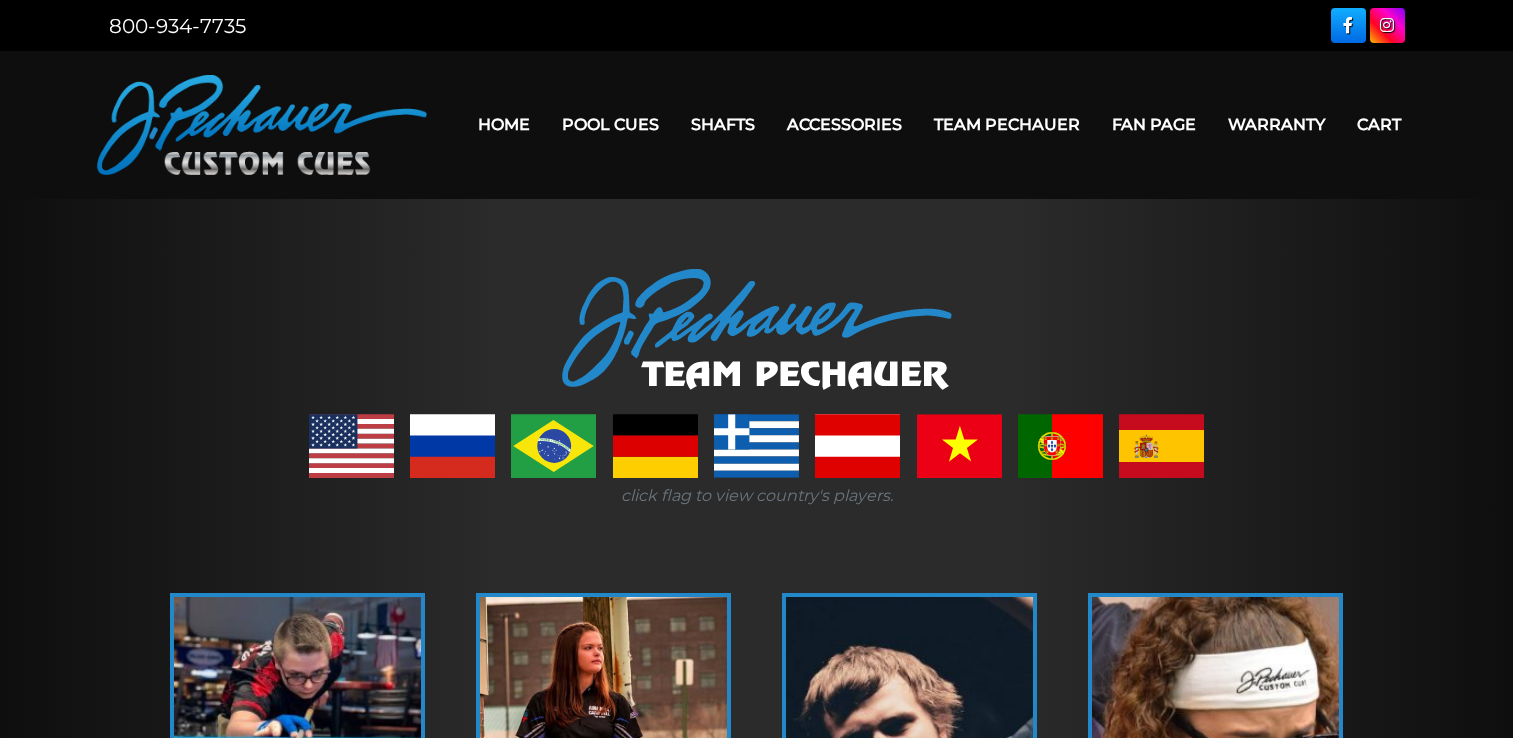 scroll, scrollTop: 0, scrollLeft: 0, axis: both 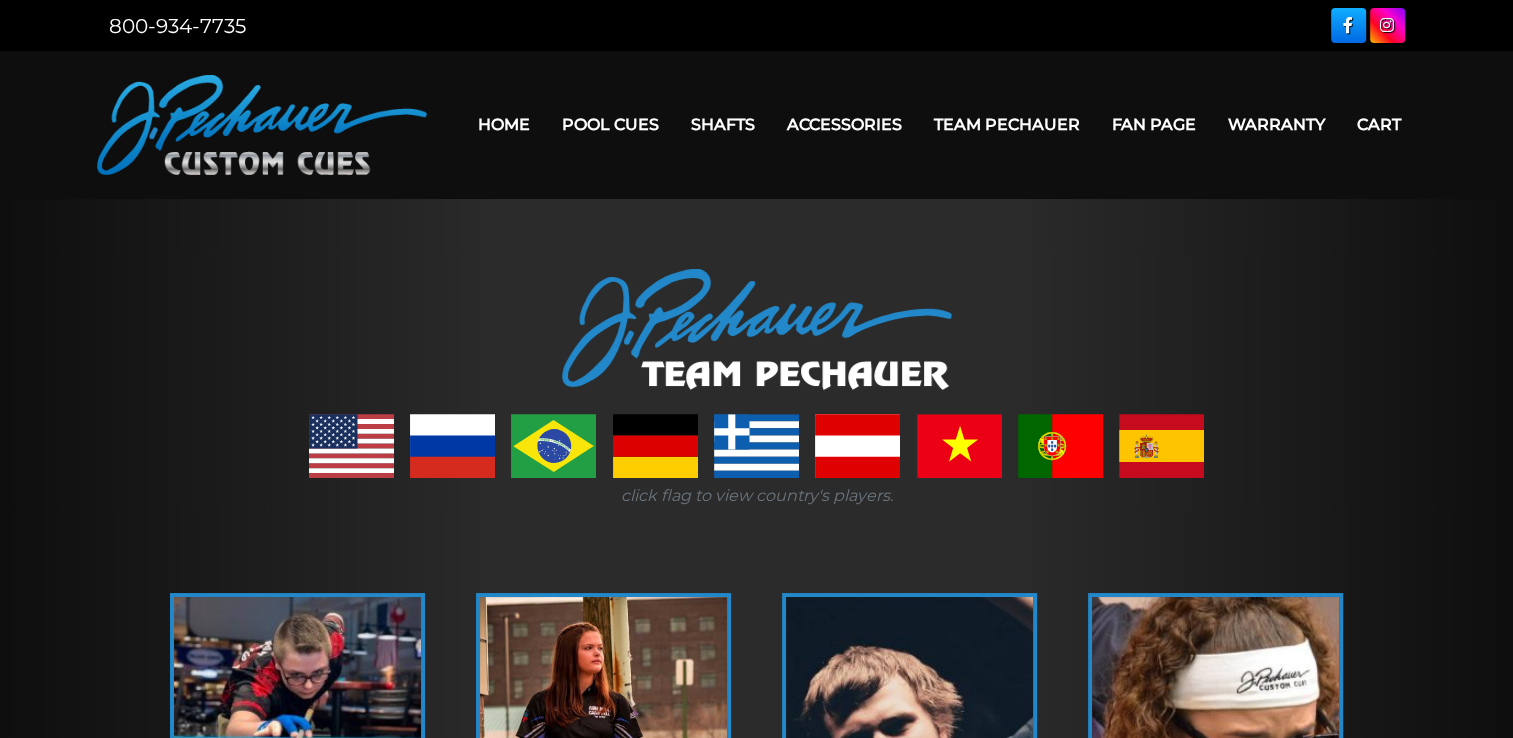 click at bounding box center (655, 446) 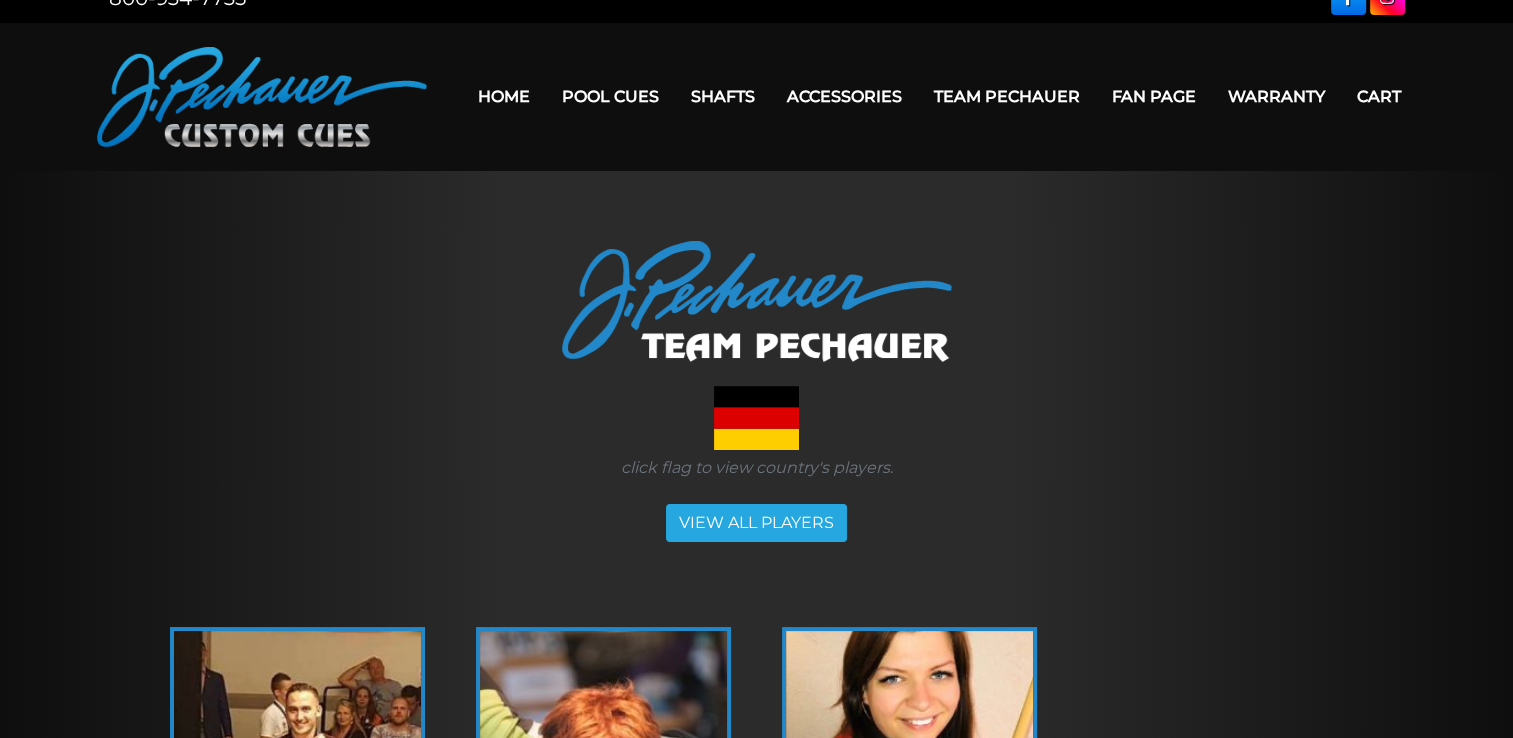 scroll, scrollTop: 23, scrollLeft: 0, axis: vertical 